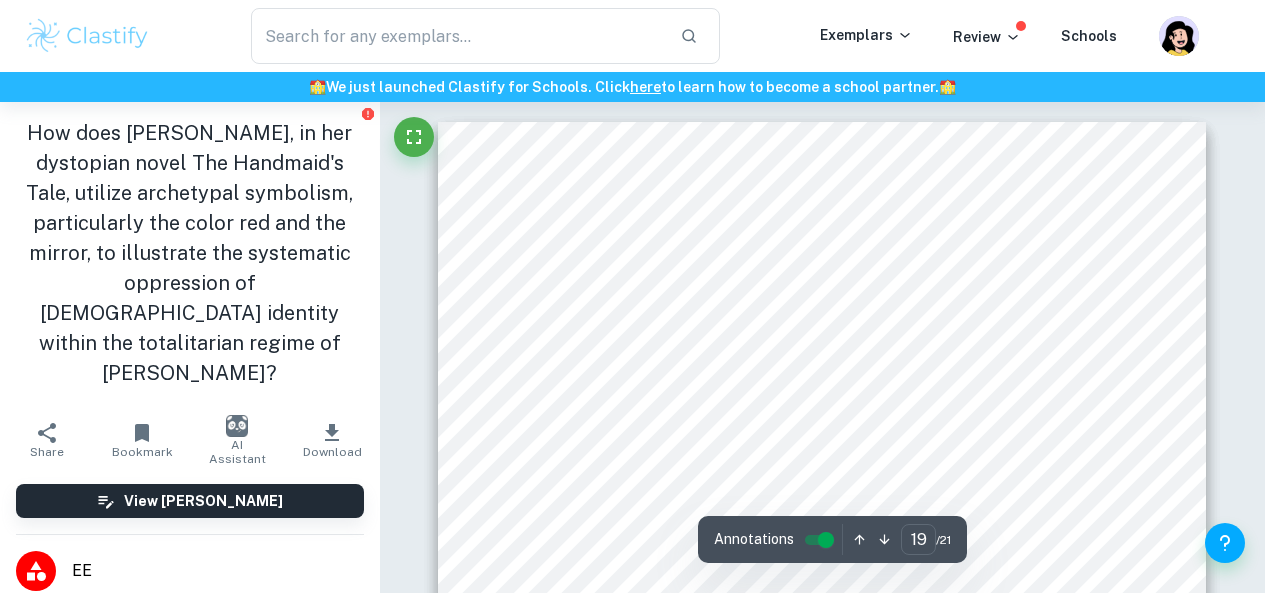 scroll, scrollTop: 19761, scrollLeft: 0, axis: vertical 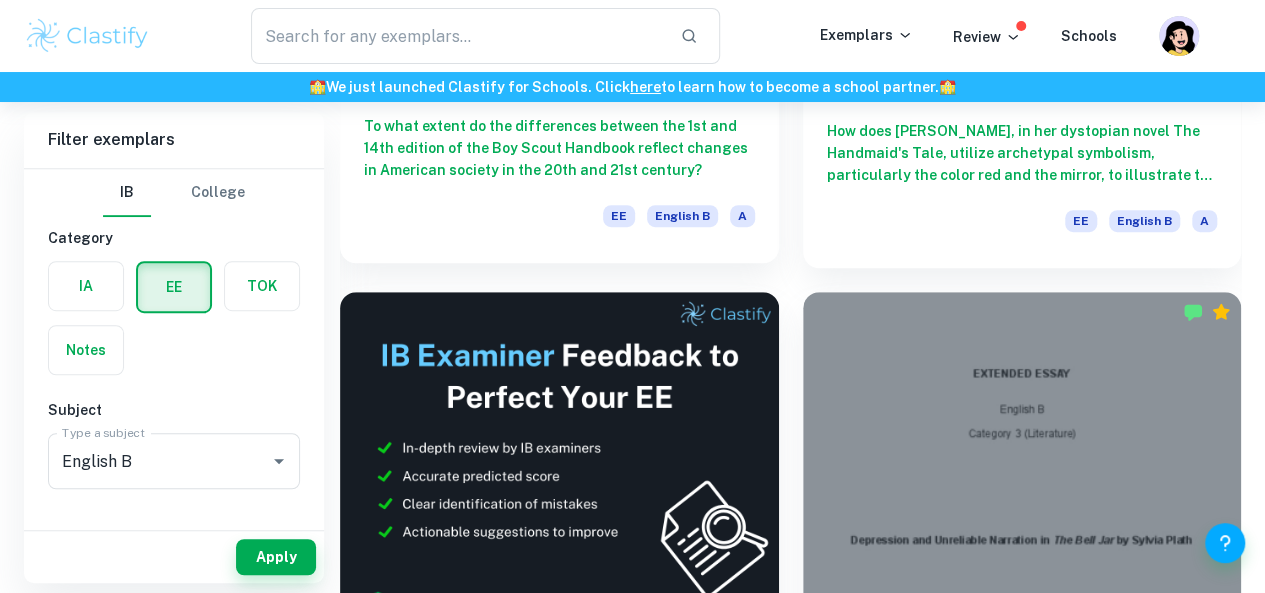 click at bounding box center [1022, 456] 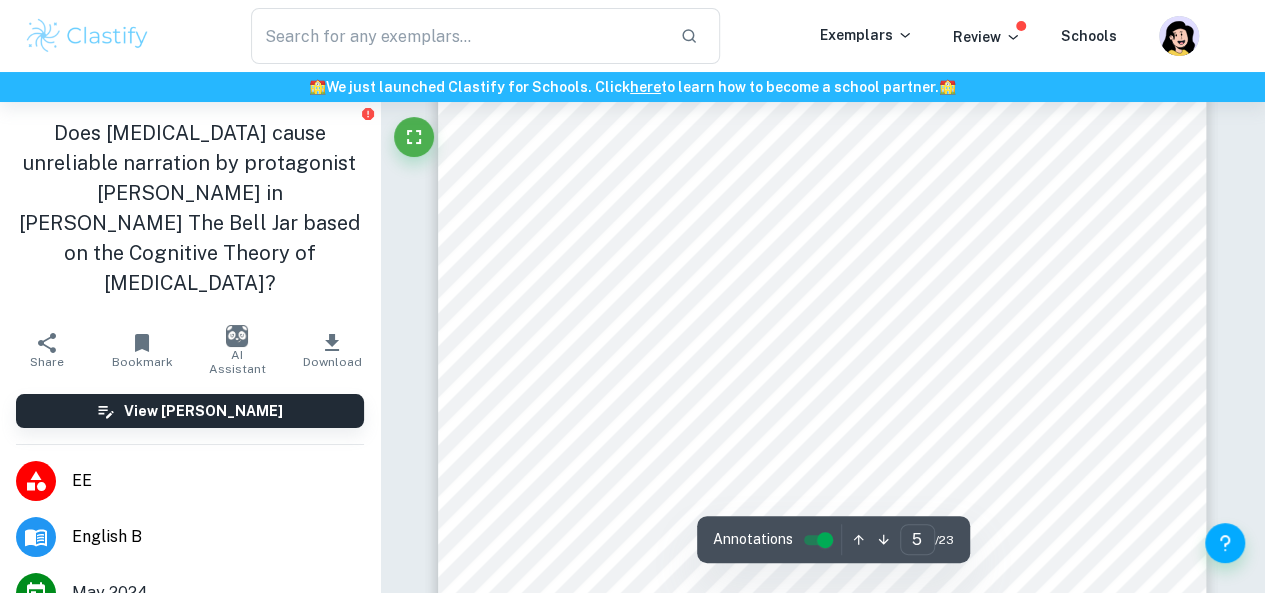 scroll, scrollTop: 4277, scrollLeft: 0, axis: vertical 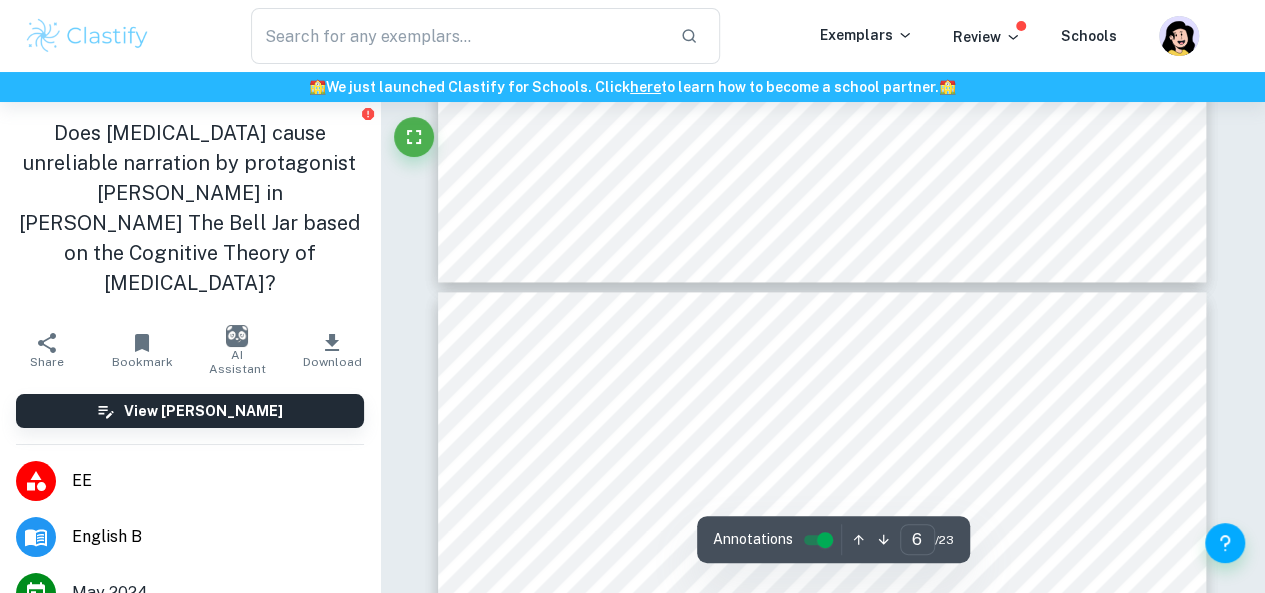 type on "5" 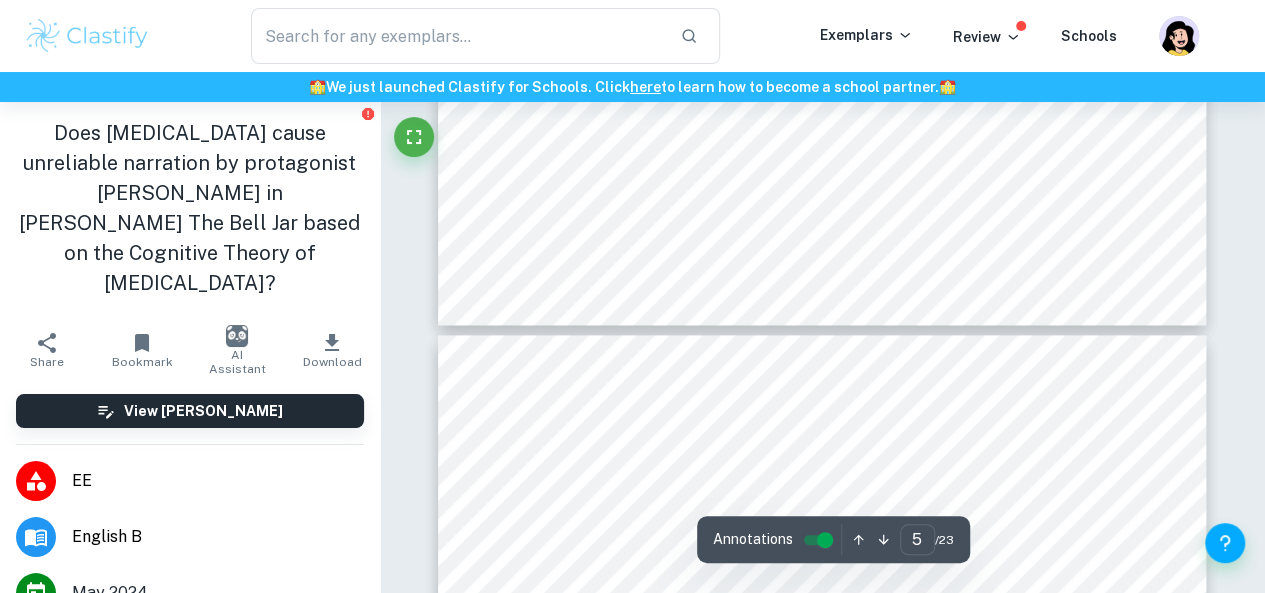 scroll, scrollTop: 4926, scrollLeft: 0, axis: vertical 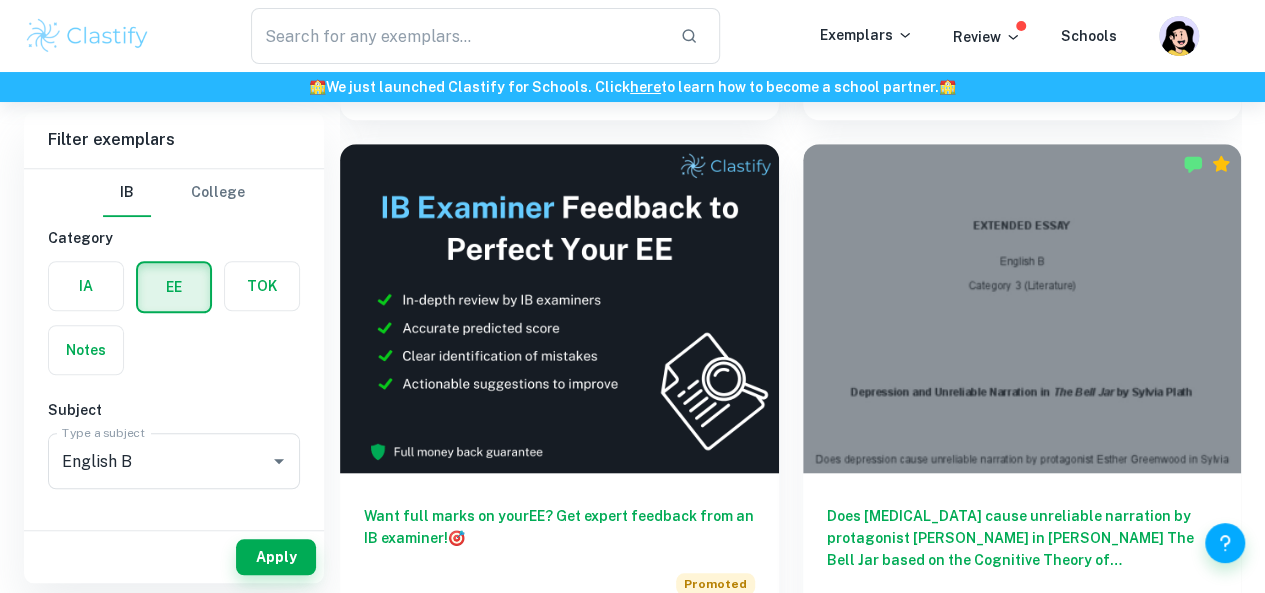 click on "To what extent are the characters in Agatha Christie9s Hercule Poirot9s Christmas and And
Then There Were None a reflection of interwar British society? EE English B A" at bounding box center (559, 1091) 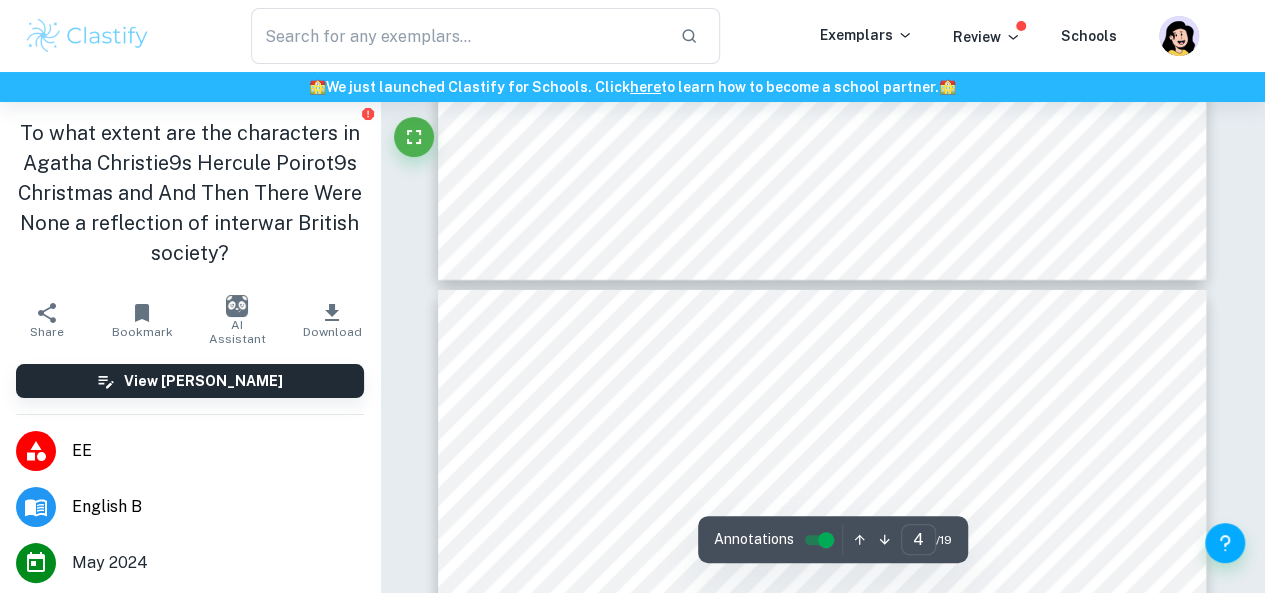 scroll, scrollTop: 3475, scrollLeft: 0, axis: vertical 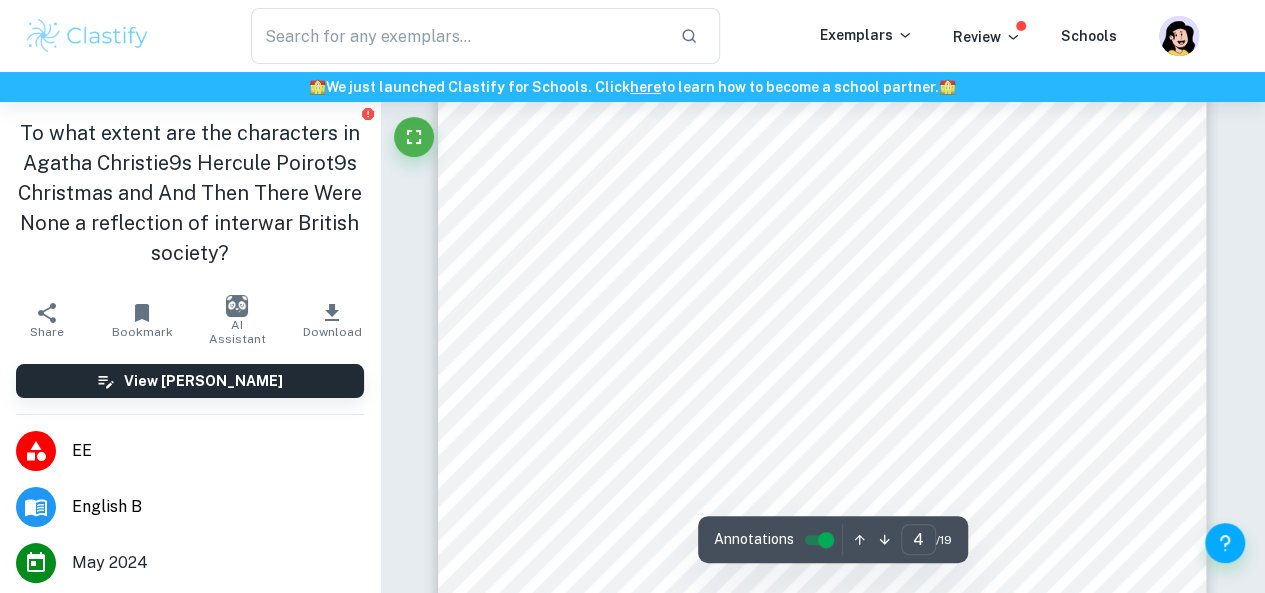 type on "3" 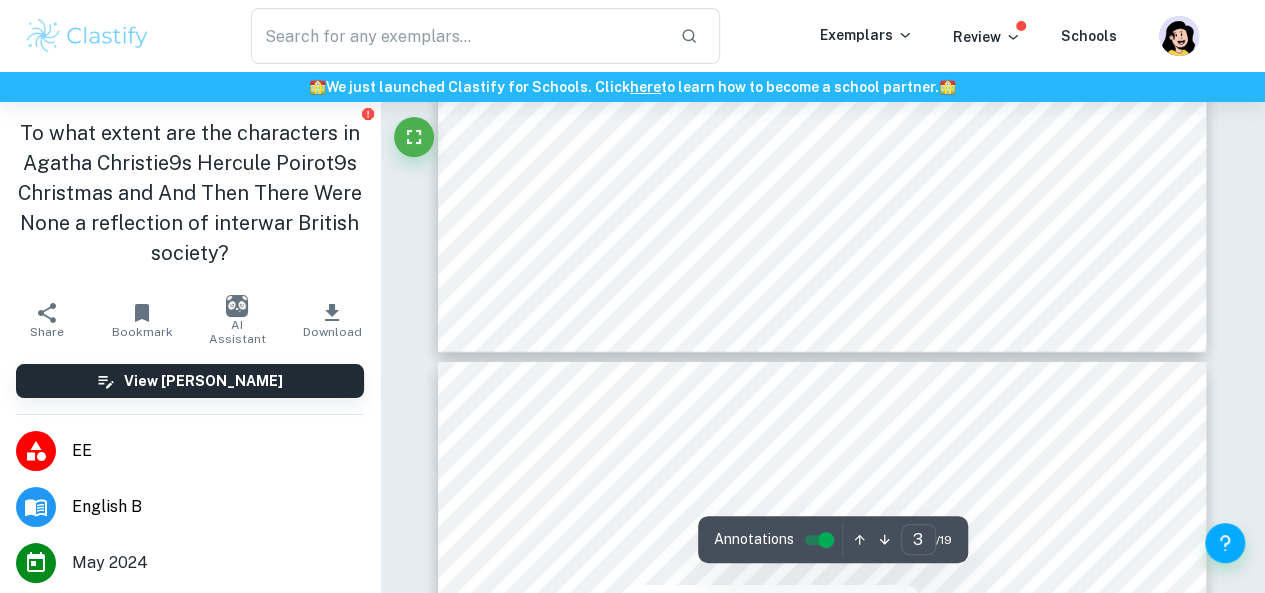 scroll, scrollTop: 3167, scrollLeft: 0, axis: vertical 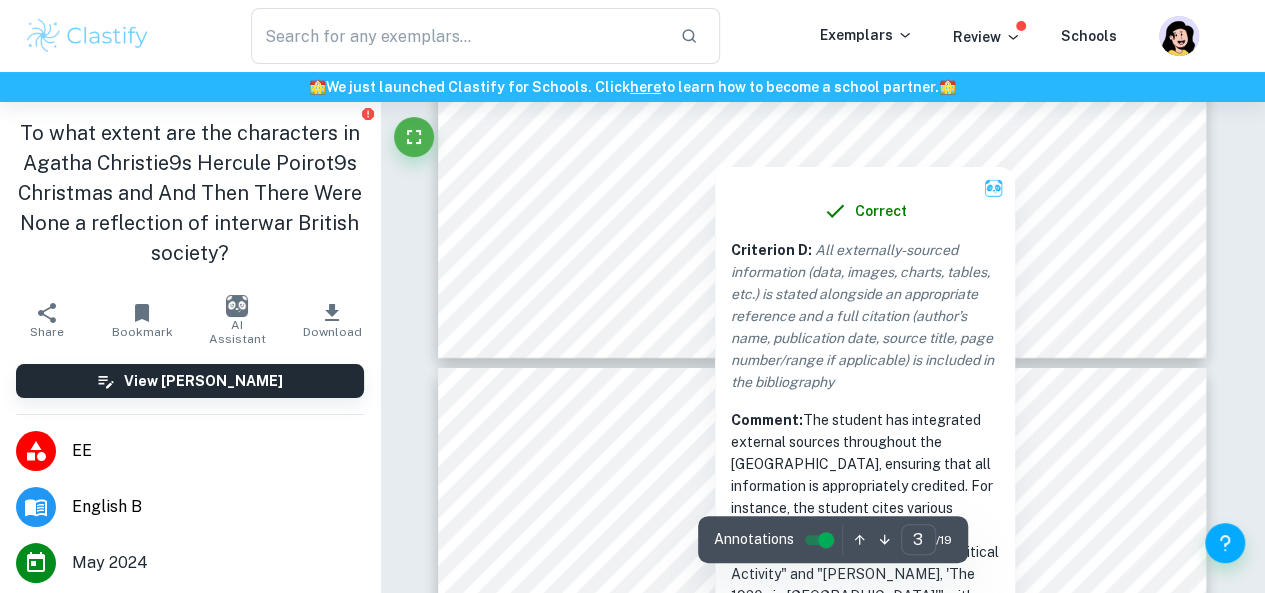 click at bounding box center [714, 155] 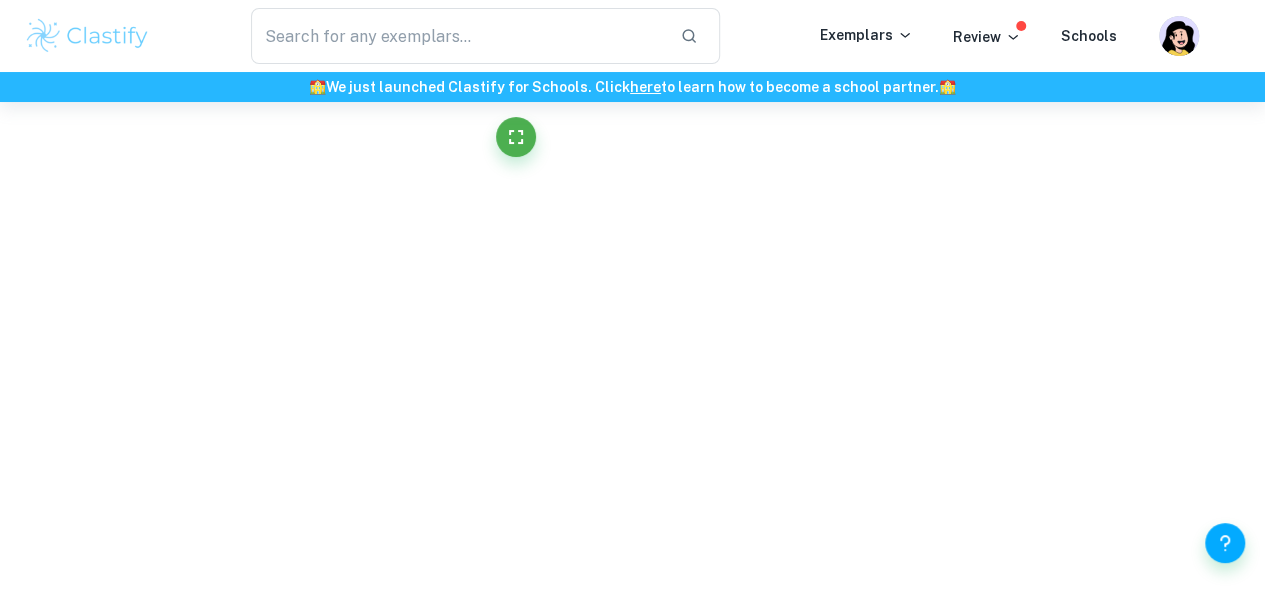 scroll, scrollTop: 3111, scrollLeft: 0, axis: vertical 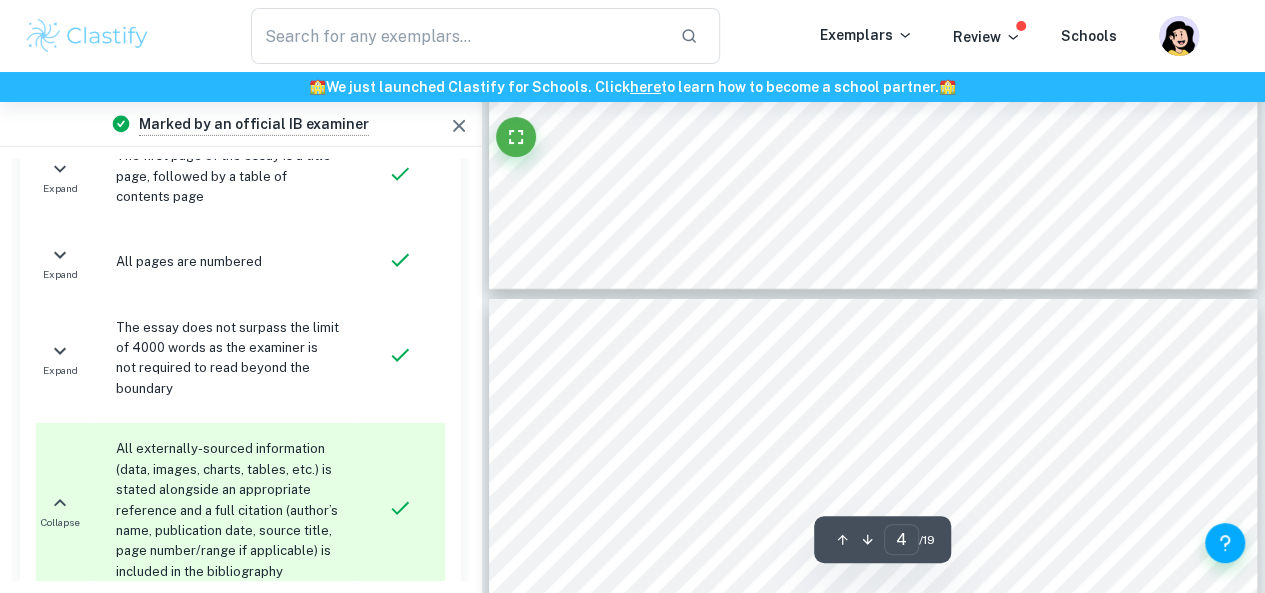 type on "3" 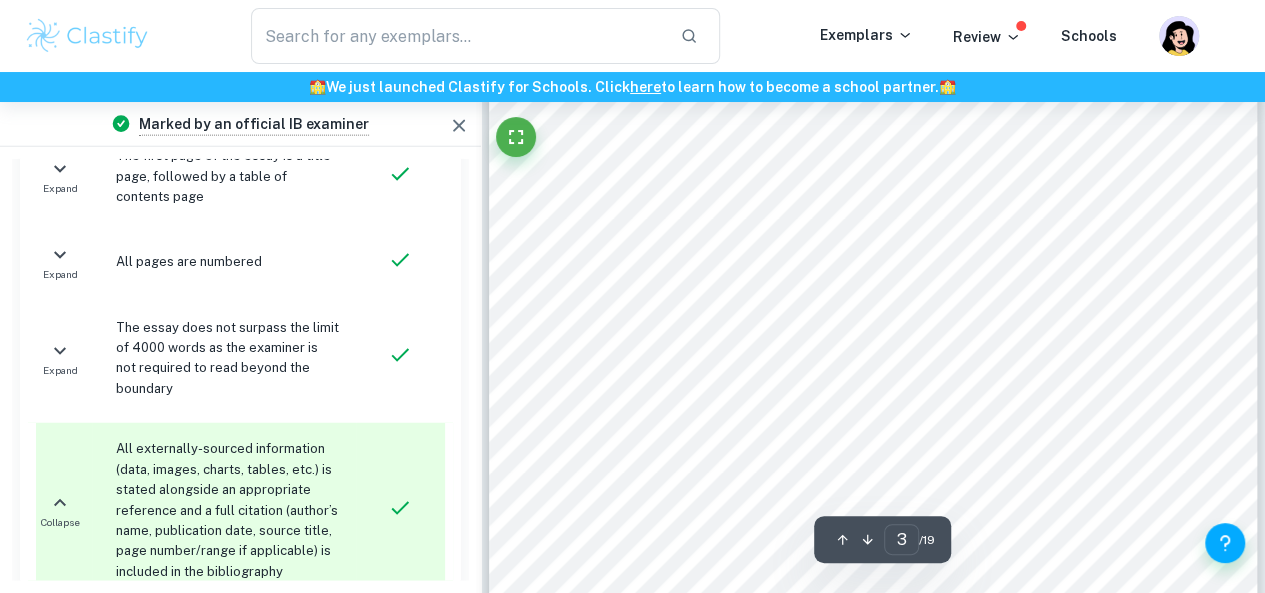 scroll, scrollTop: 2337, scrollLeft: 0, axis: vertical 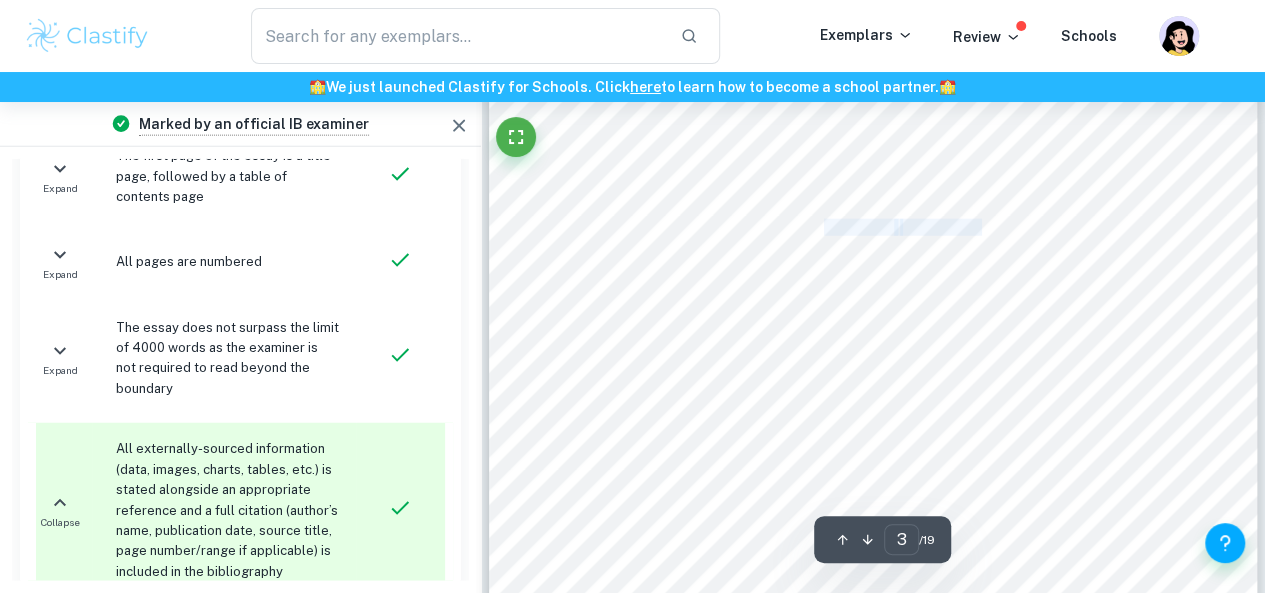 drag, startPoint x: 822, startPoint y: 221, endPoint x: 992, endPoint y: 235, distance: 170.5755 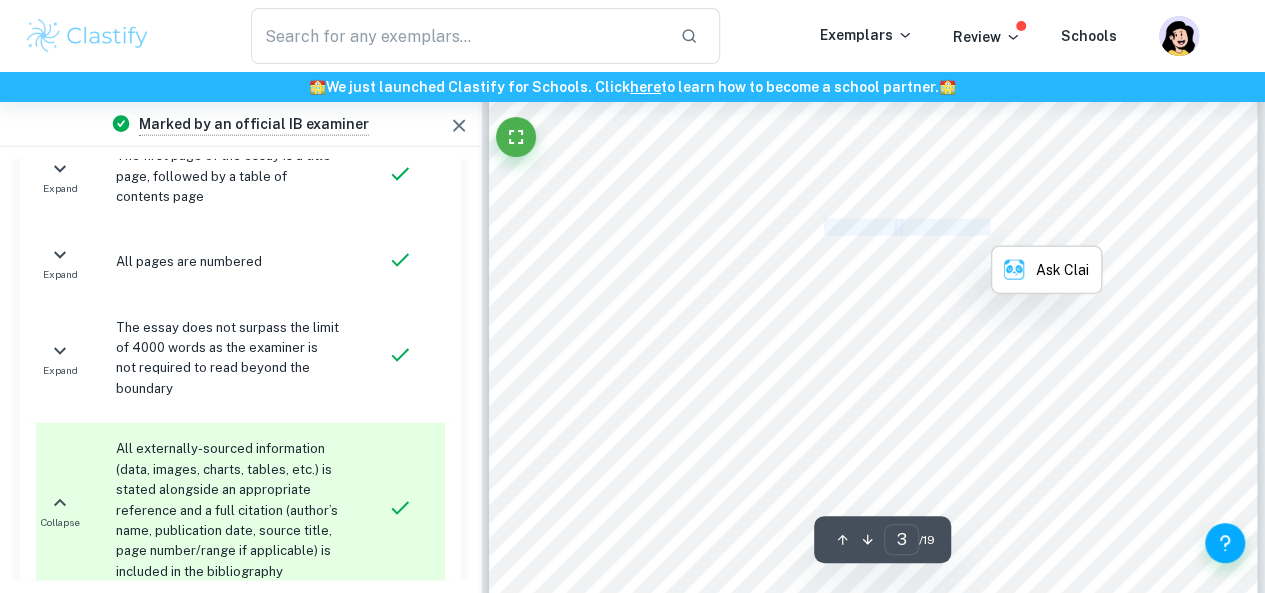 click on "author, after Shakespeare, and her novels" at bounding box center (1031, 227) 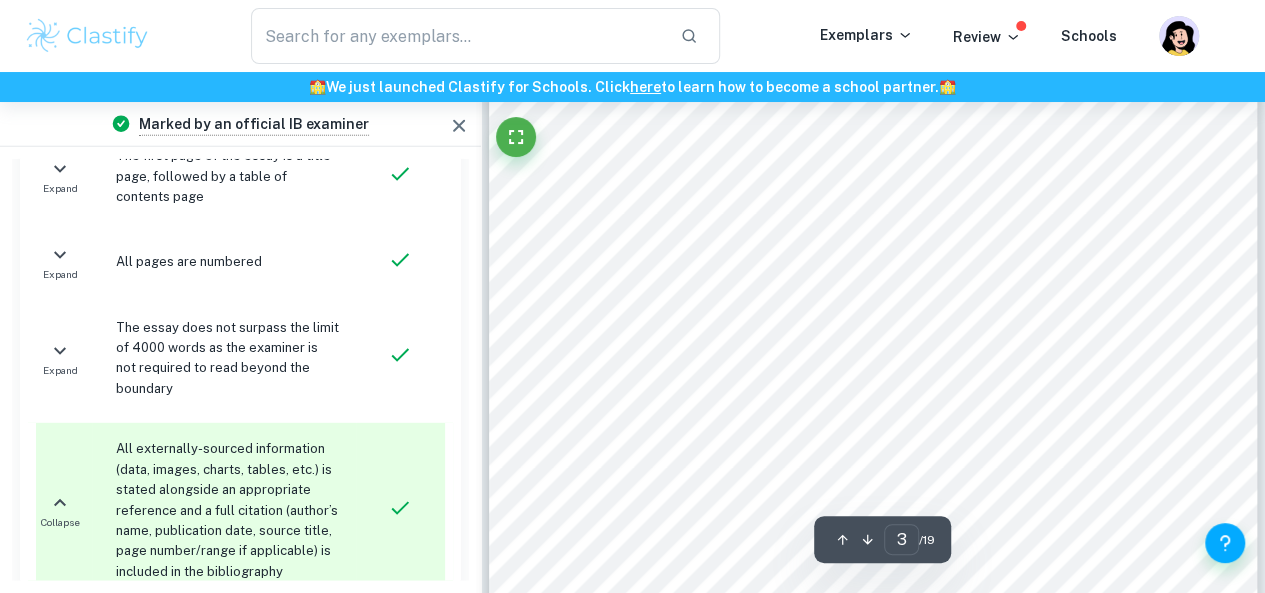 scroll, scrollTop: 2595, scrollLeft: 0, axis: vertical 